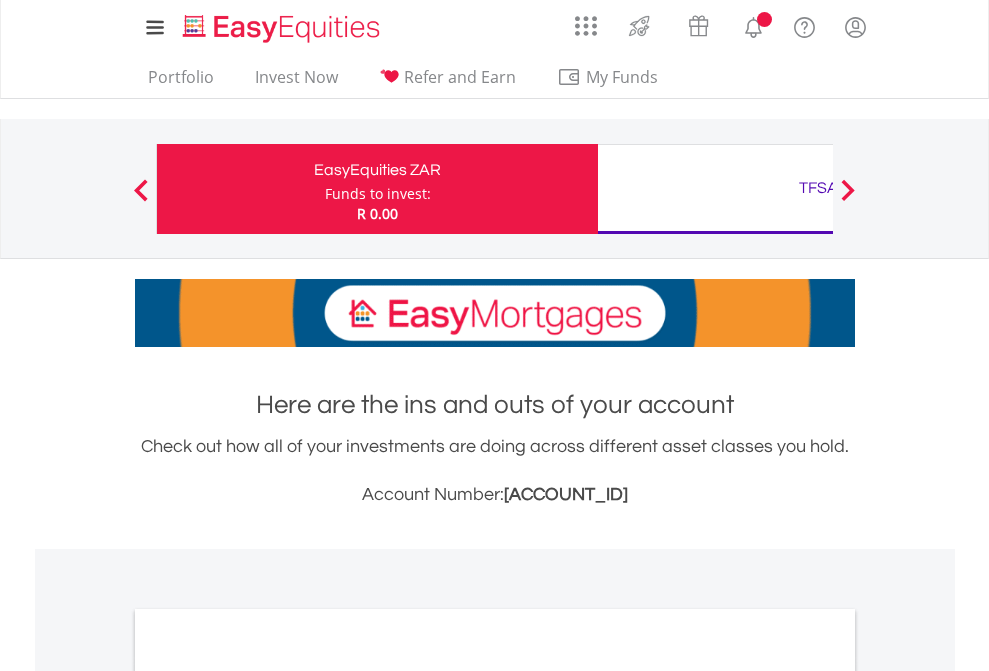 scroll, scrollTop: 0, scrollLeft: 0, axis: both 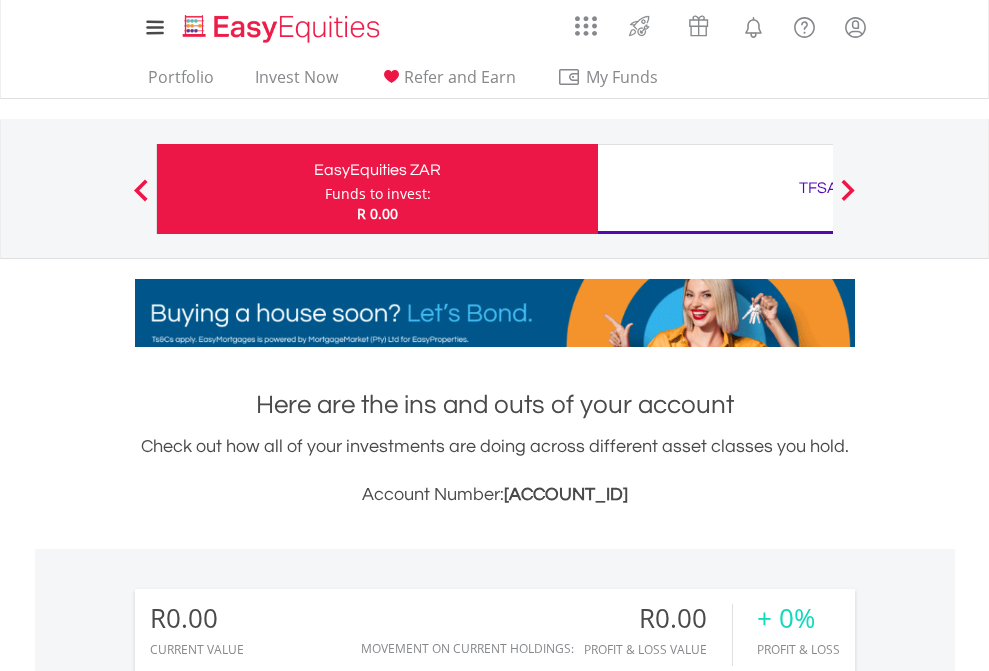 click on "Funds to invest:" at bounding box center (378, 194) 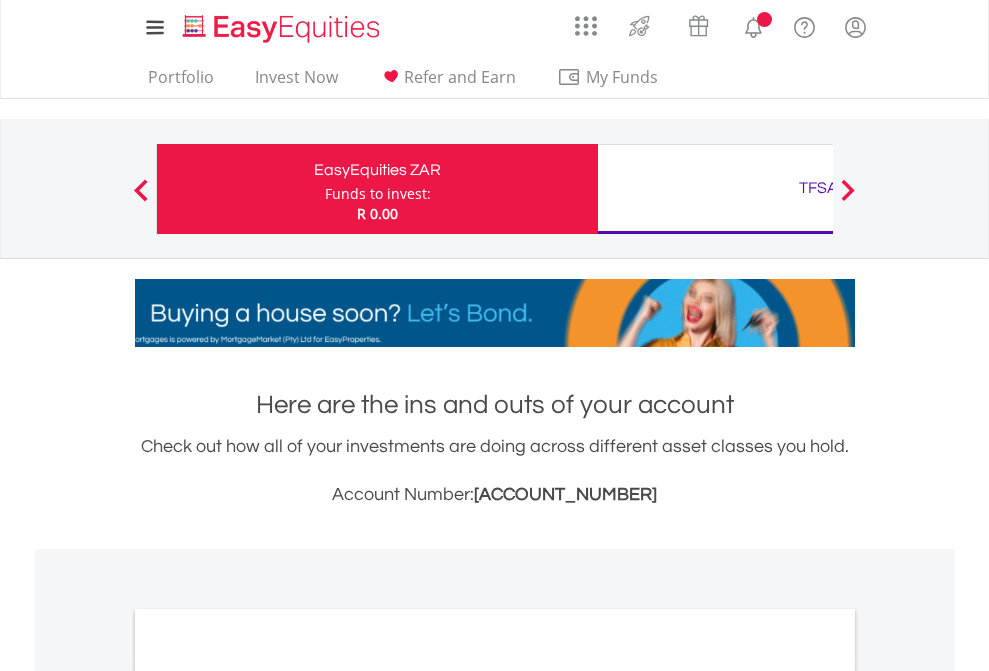 scroll, scrollTop: 0, scrollLeft: 0, axis: both 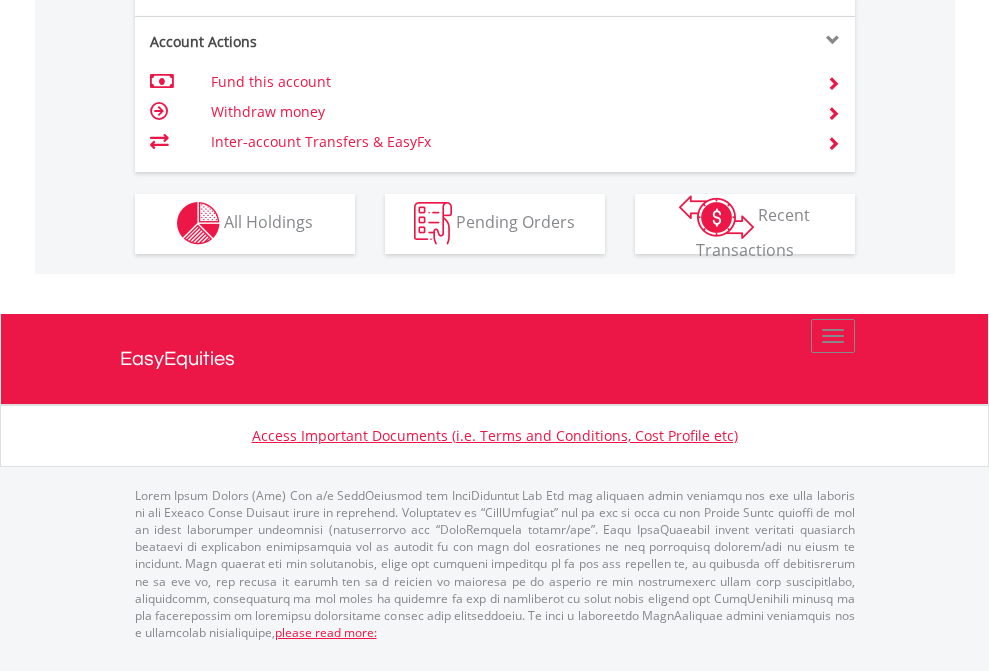 click on "Investment types" at bounding box center (706, -353) 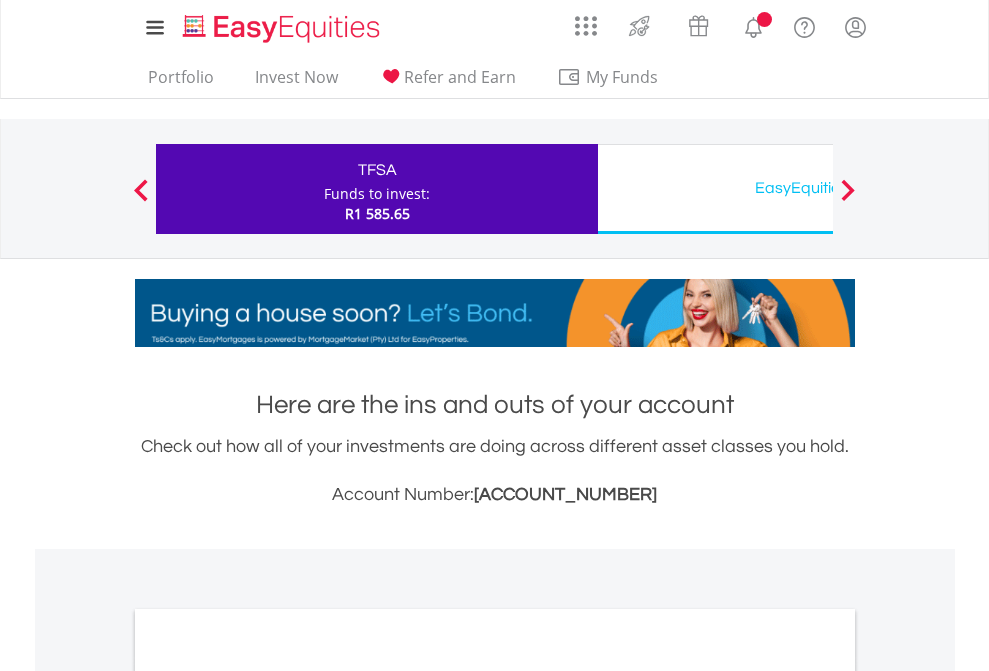 scroll, scrollTop: 0, scrollLeft: 0, axis: both 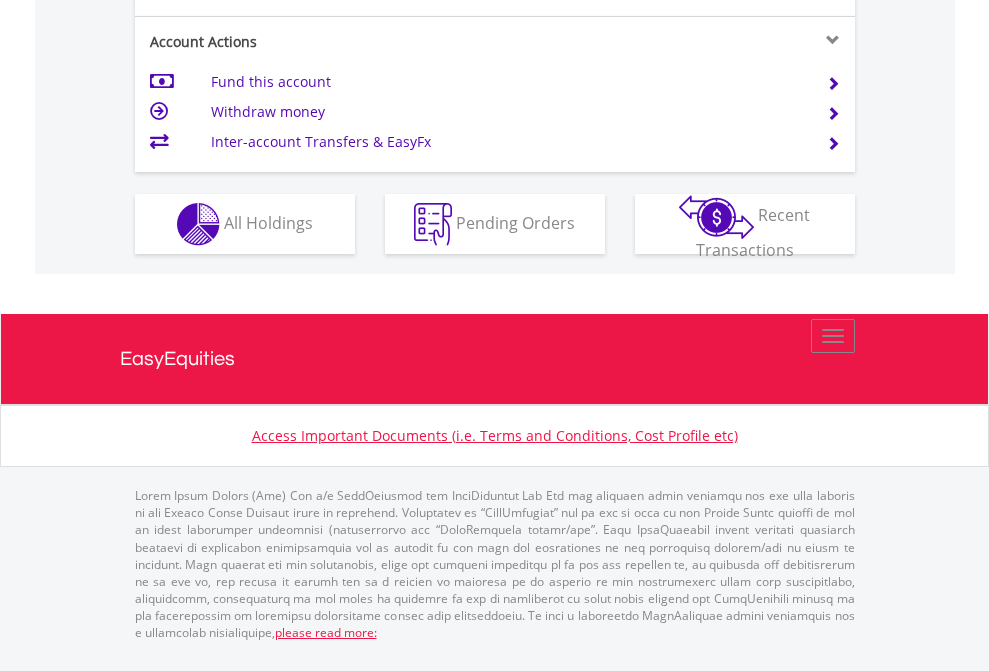 click on "Investment types" at bounding box center (706, -337) 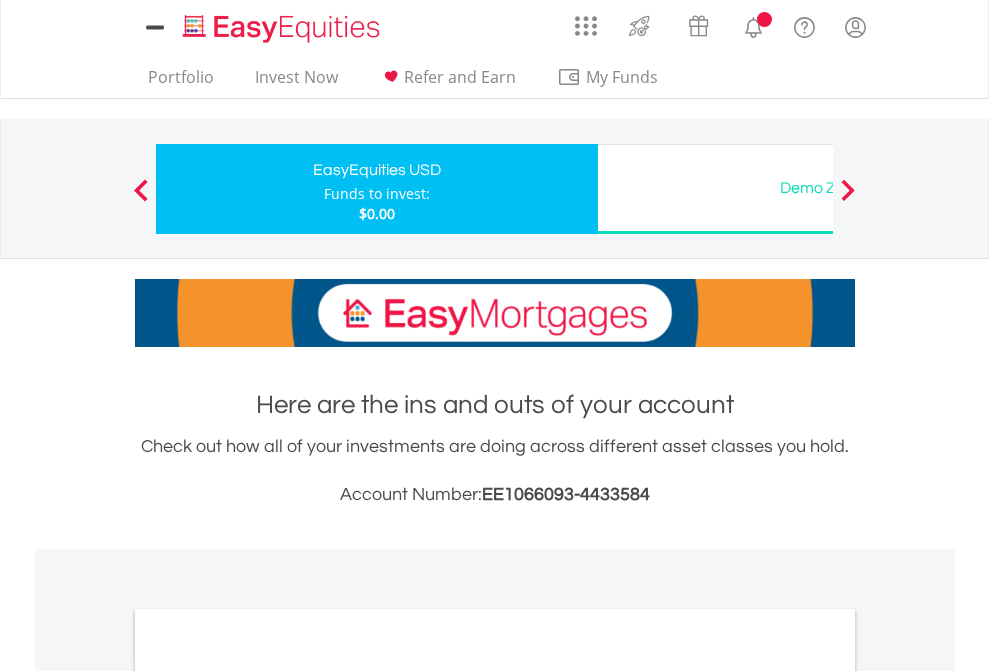 scroll, scrollTop: 0, scrollLeft: 0, axis: both 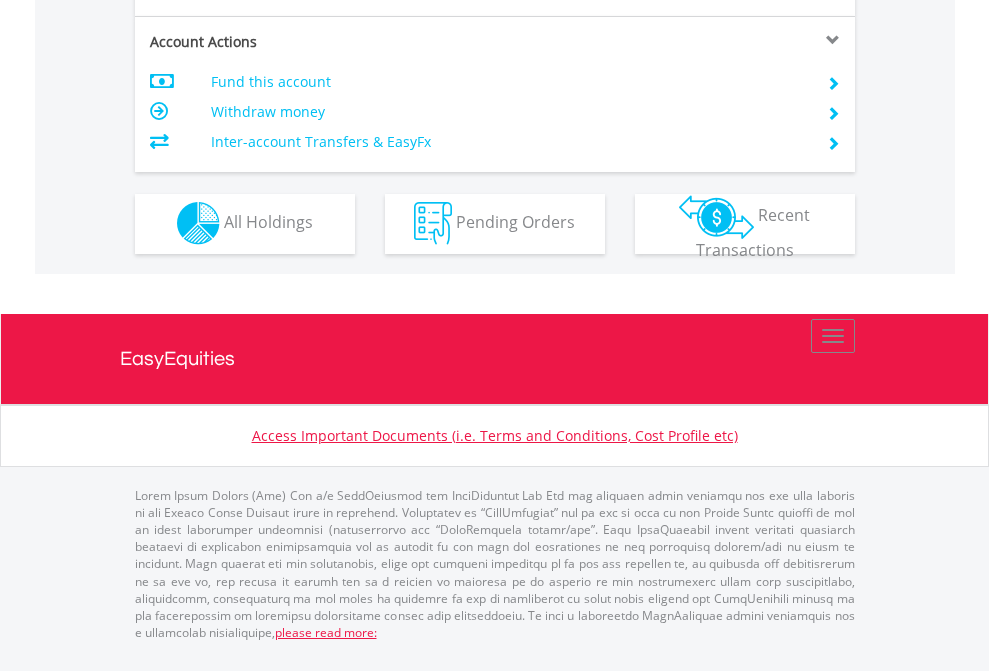 click on "Investment types" at bounding box center [706, -353] 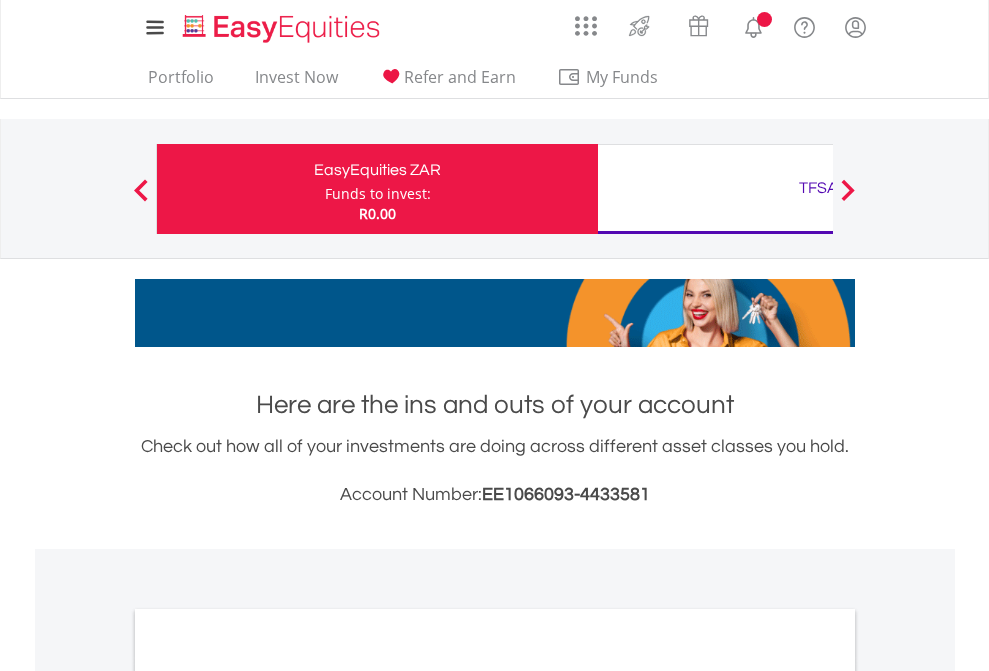 scroll, scrollTop: 0, scrollLeft: 0, axis: both 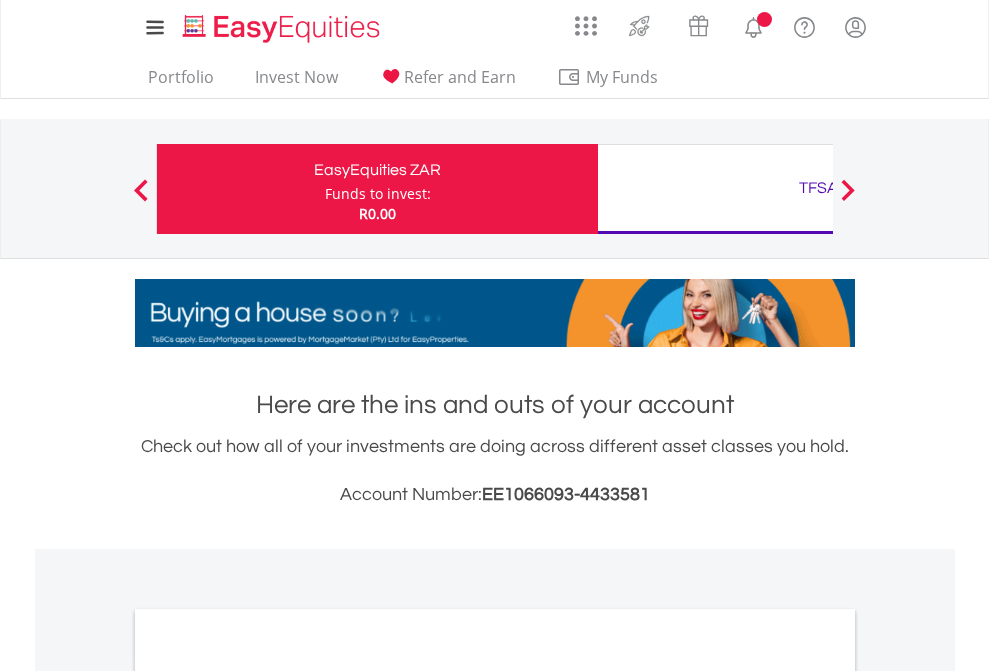 click on "All Holdings" at bounding box center (268, 1096) 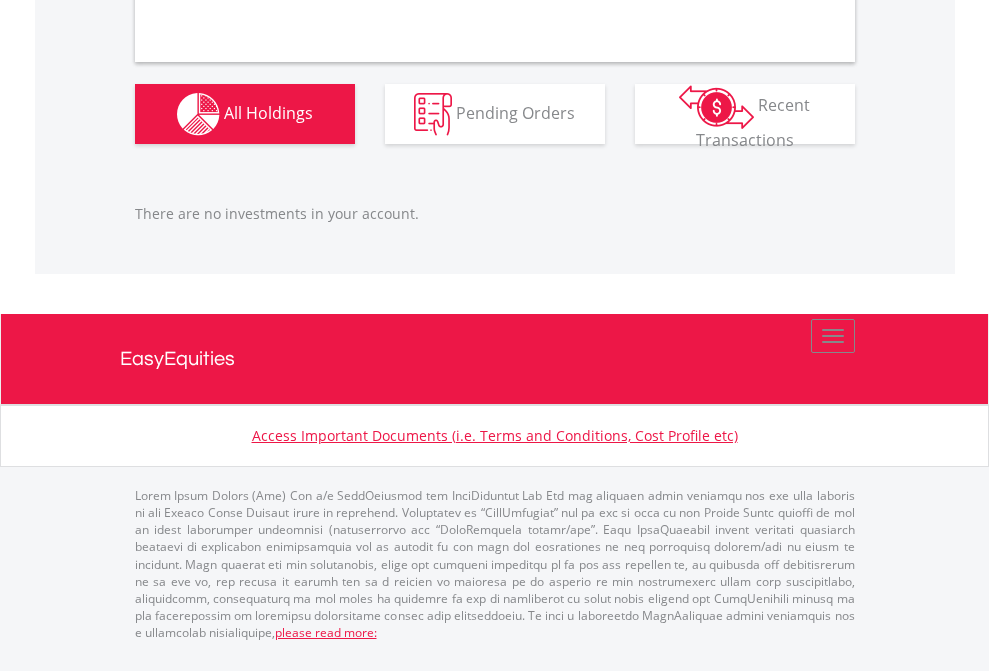 scroll, scrollTop: 1980, scrollLeft: 0, axis: vertical 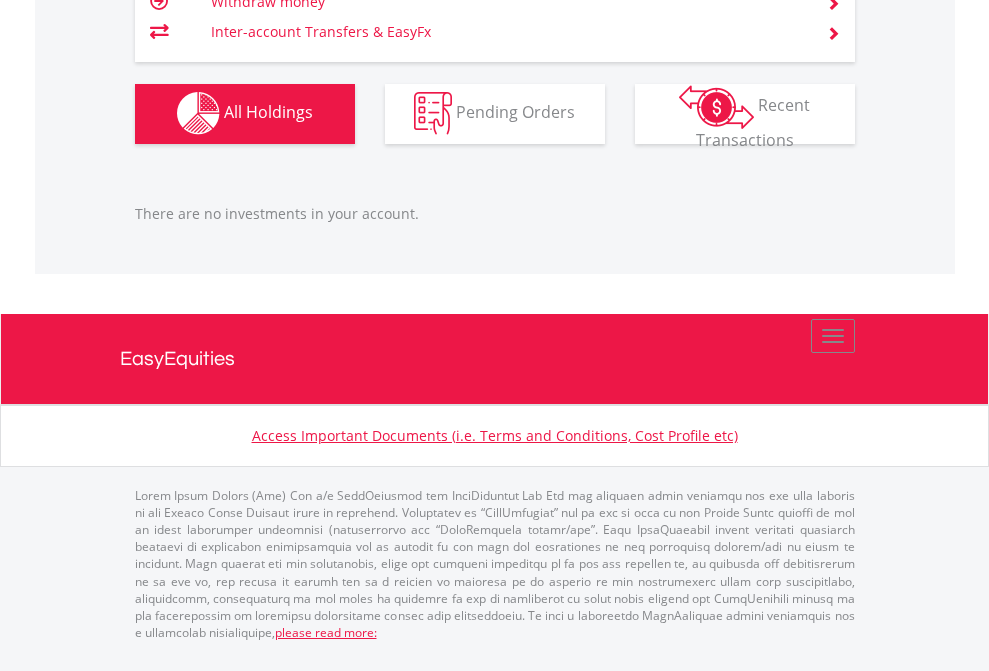click on "TFSA" at bounding box center [818, -1142] 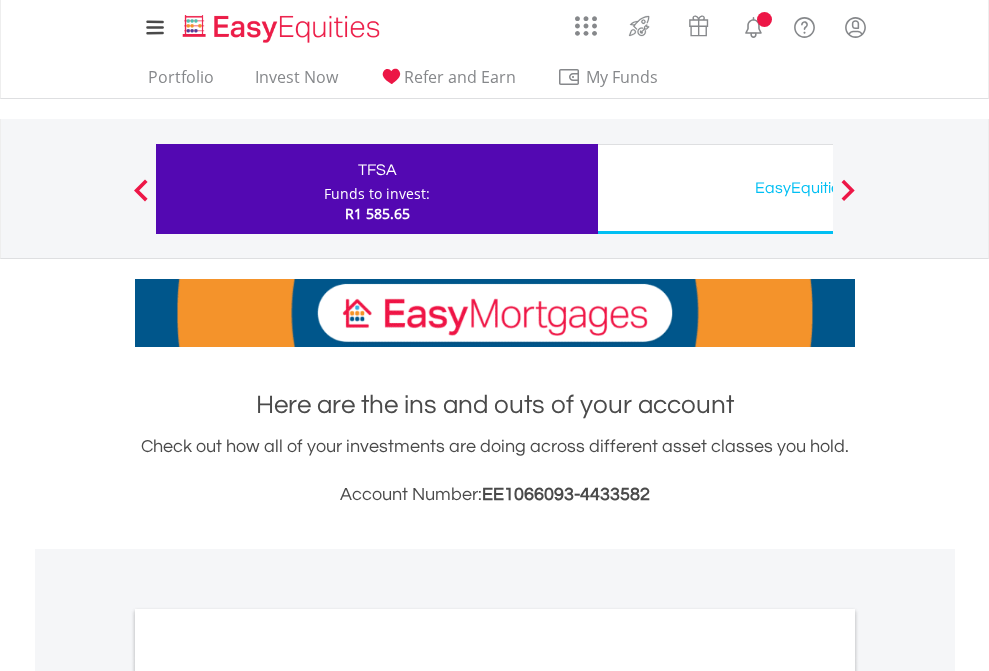 scroll, scrollTop: 0, scrollLeft: 0, axis: both 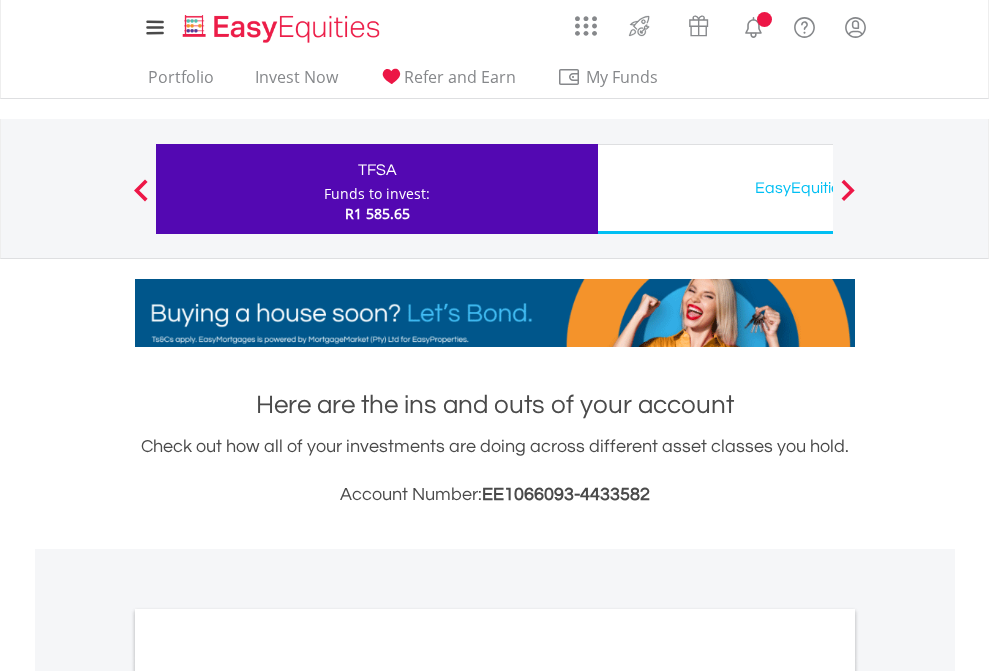 click on "All Holdings" at bounding box center (268, 1096) 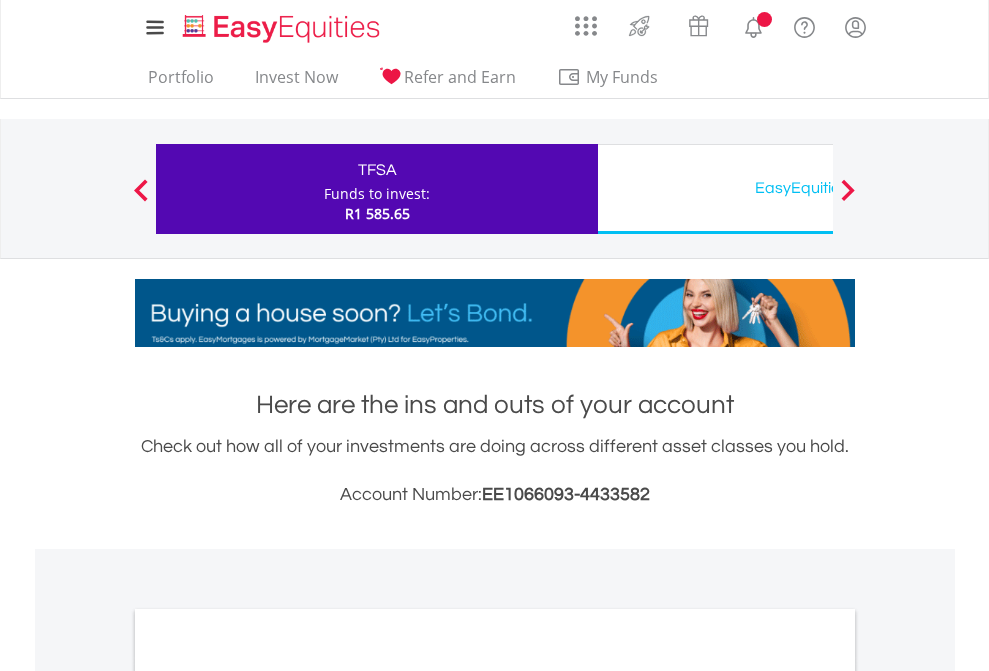 scroll, scrollTop: 1202, scrollLeft: 0, axis: vertical 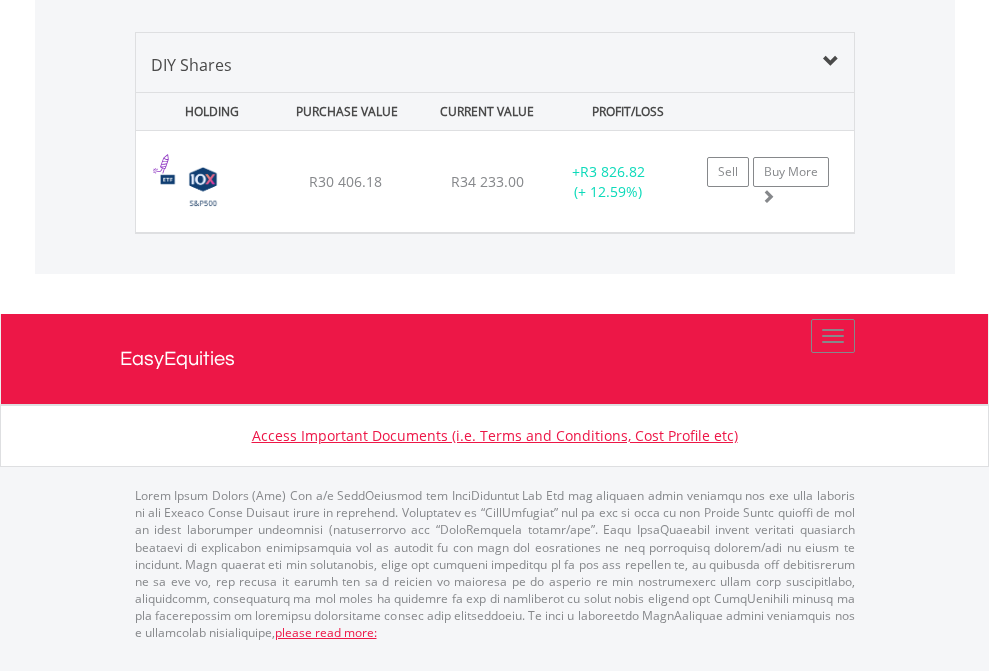 click on "EasyEquities USD" at bounding box center [818, -968] 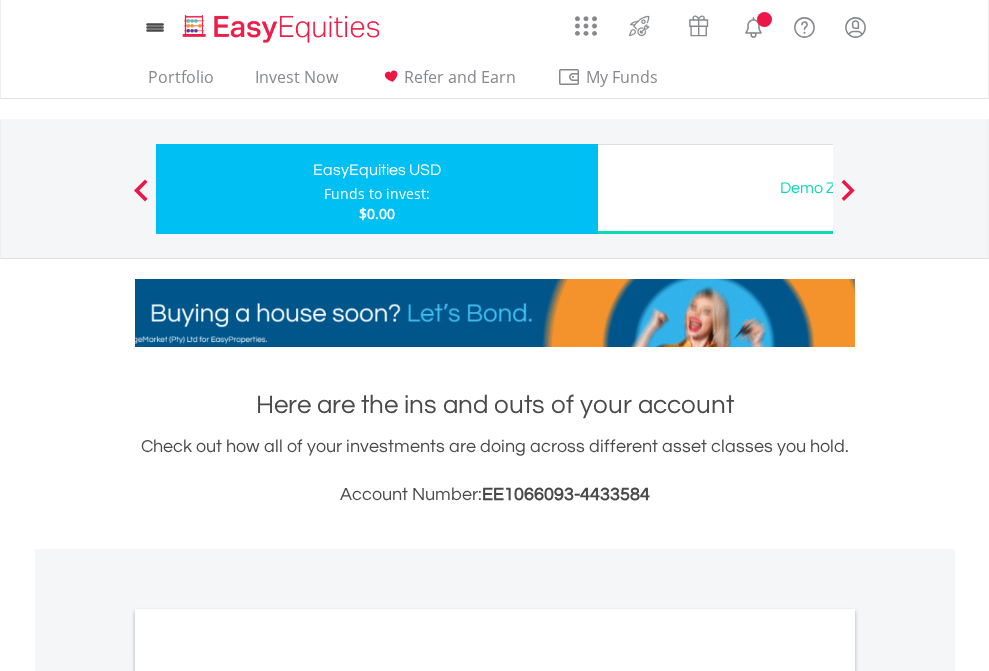 click on "All Holdings" at bounding box center (268, 1096) 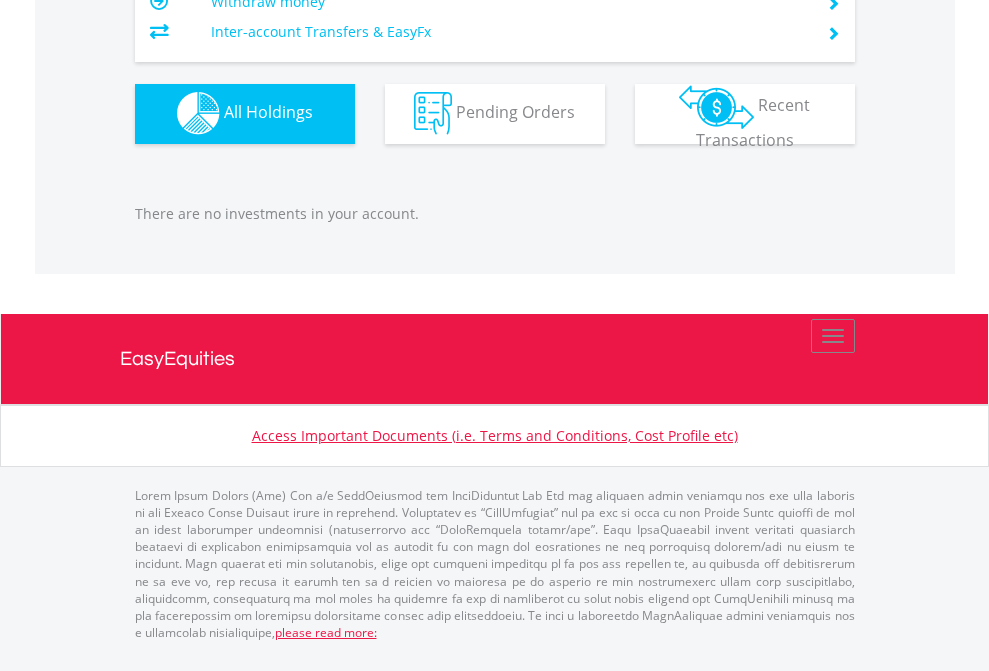 scroll, scrollTop: 1980, scrollLeft: 0, axis: vertical 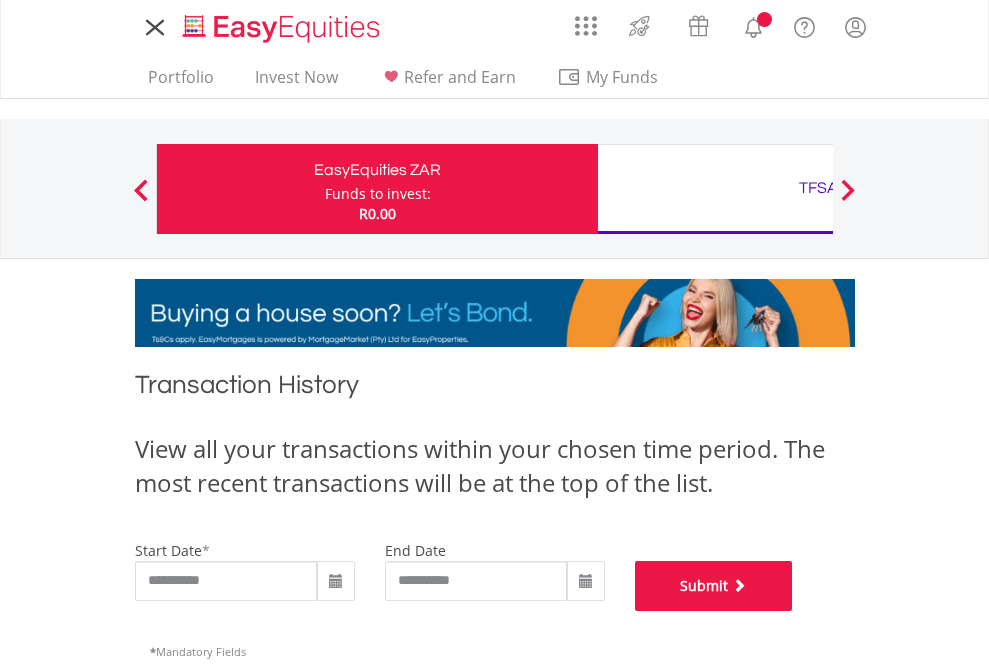 click on "Submit" at bounding box center (714, 586) 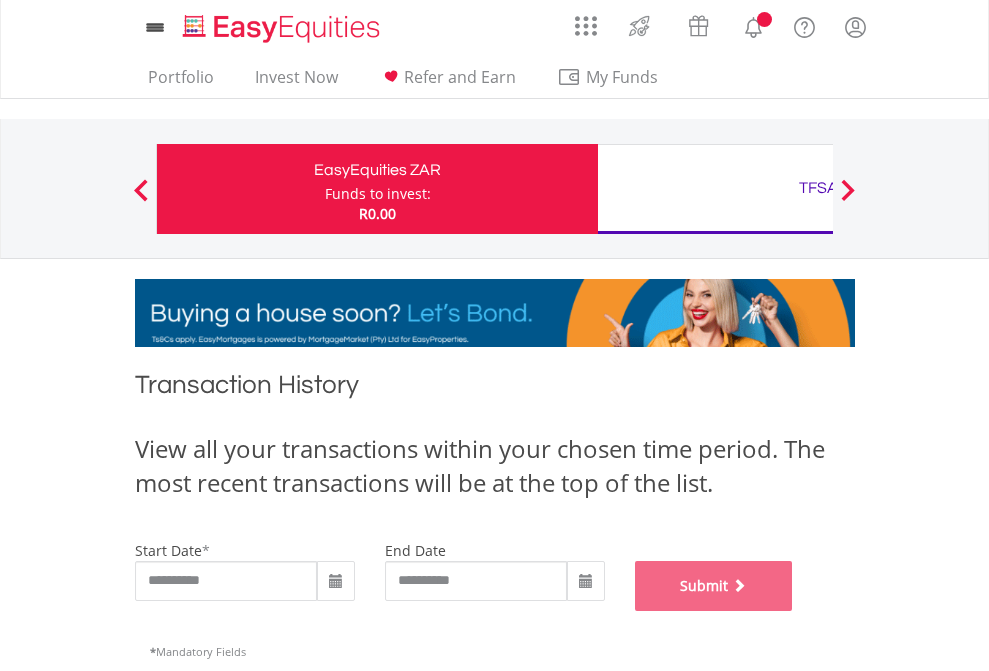 scroll, scrollTop: 811, scrollLeft: 0, axis: vertical 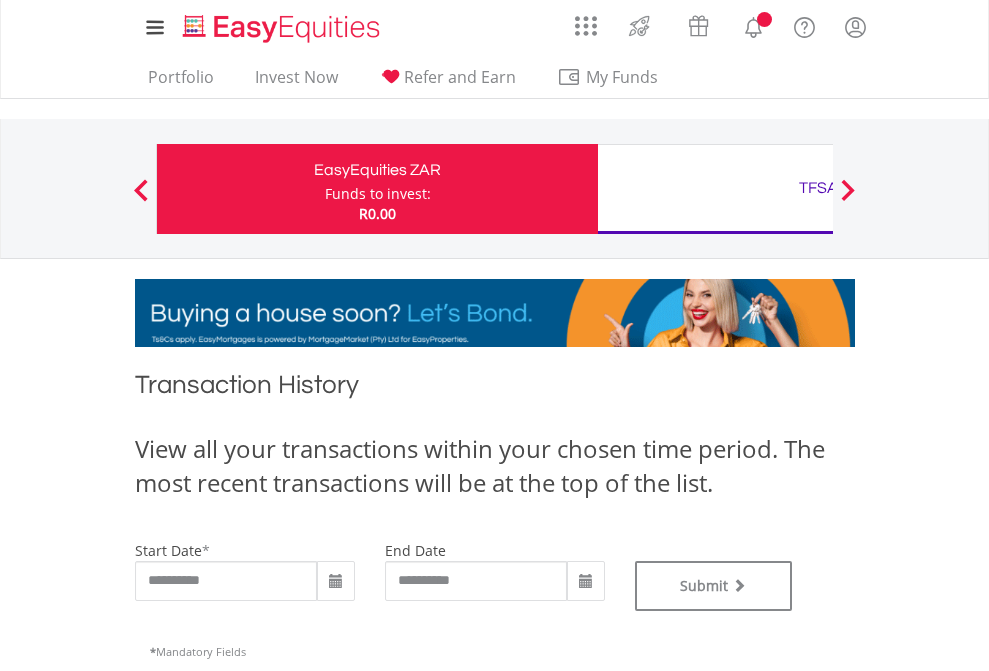 click on "TFSA" at bounding box center (818, 188) 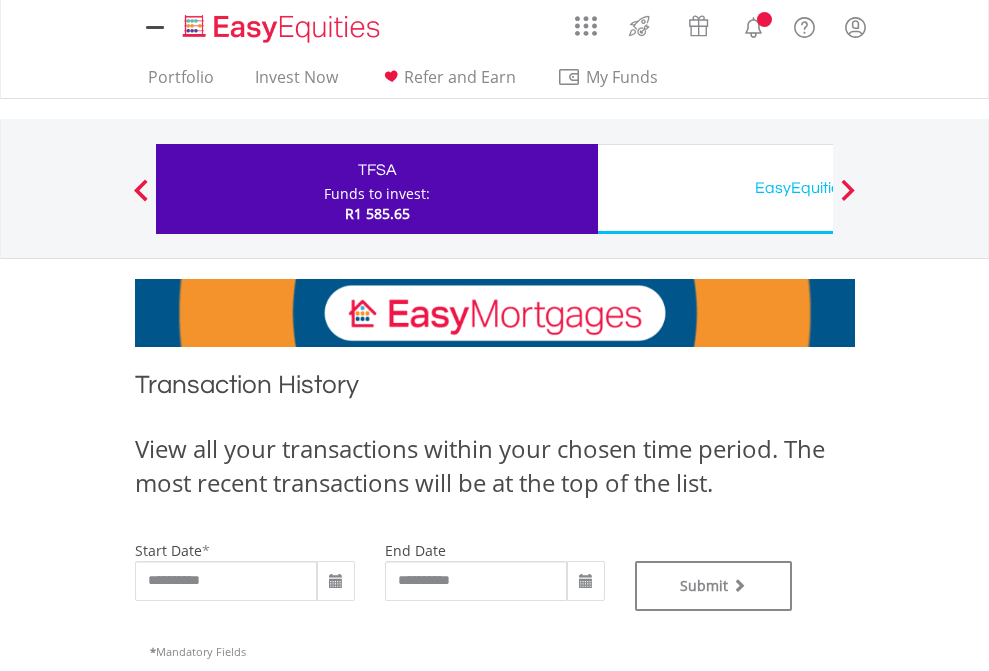 scroll, scrollTop: 0, scrollLeft: 0, axis: both 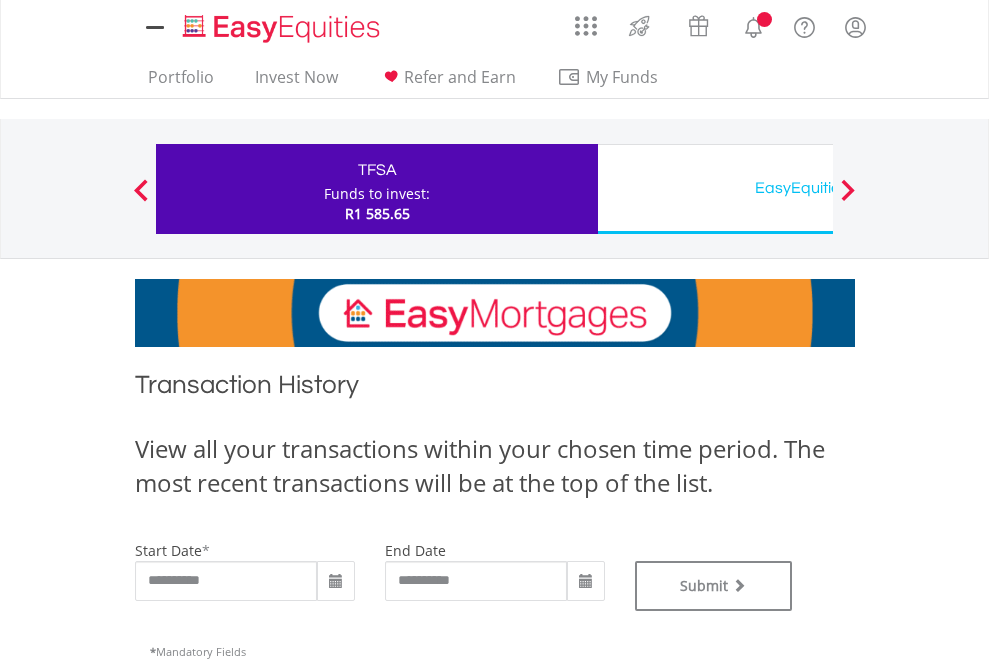 type on "**********" 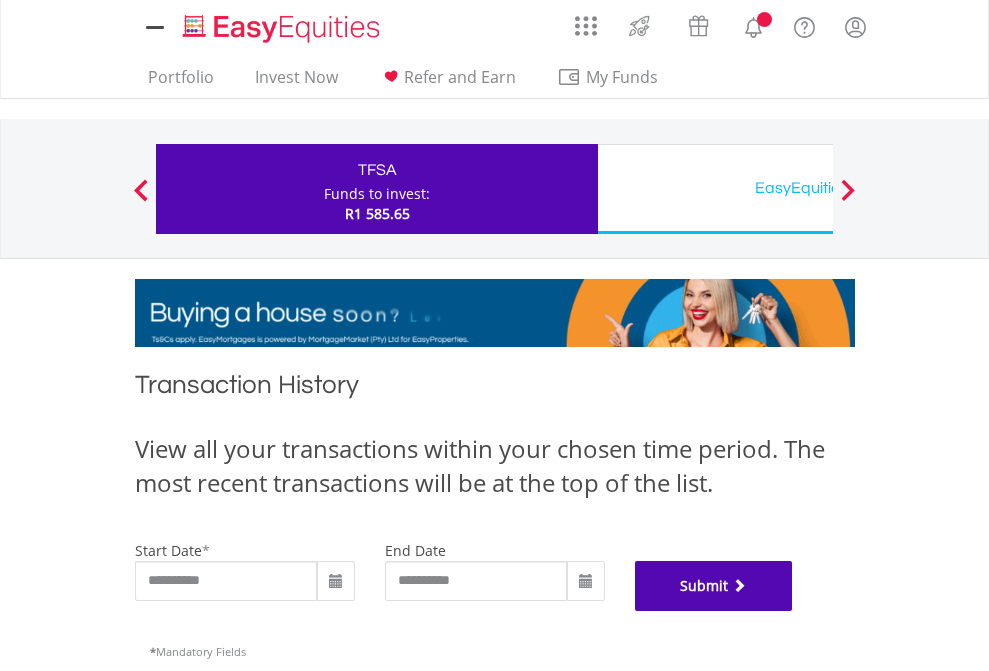 click on "Submit" at bounding box center (714, 586) 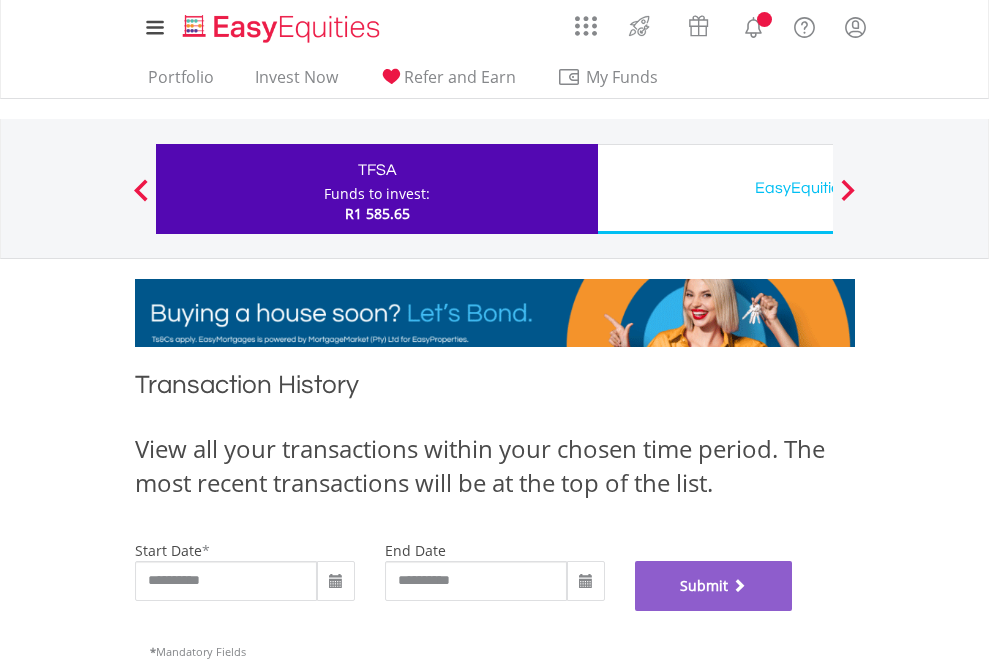 scroll, scrollTop: 811, scrollLeft: 0, axis: vertical 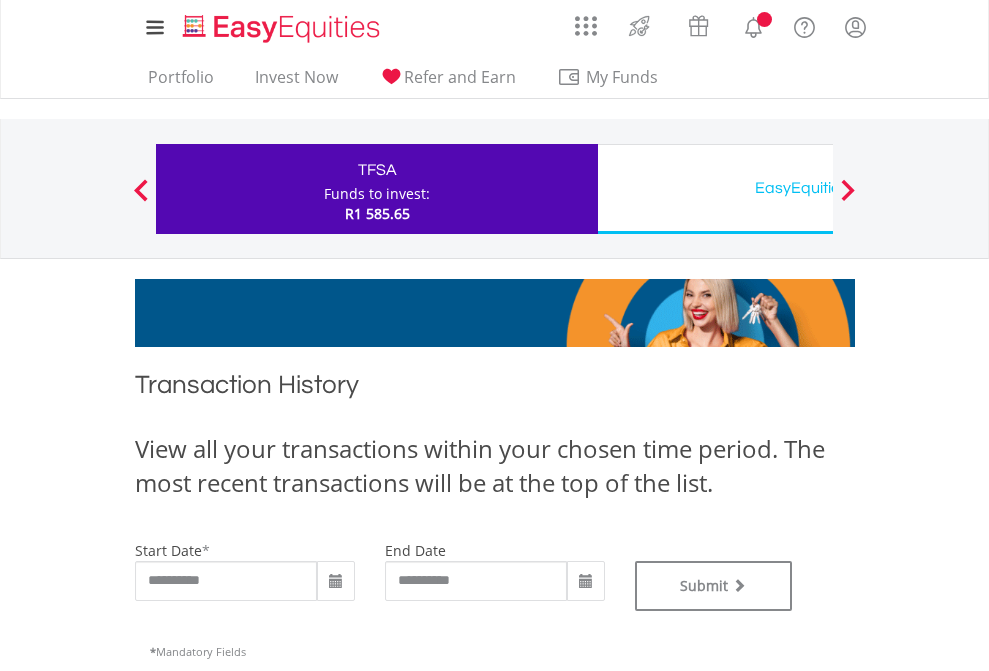 click on "EasyEquities USD" at bounding box center [818, 188] 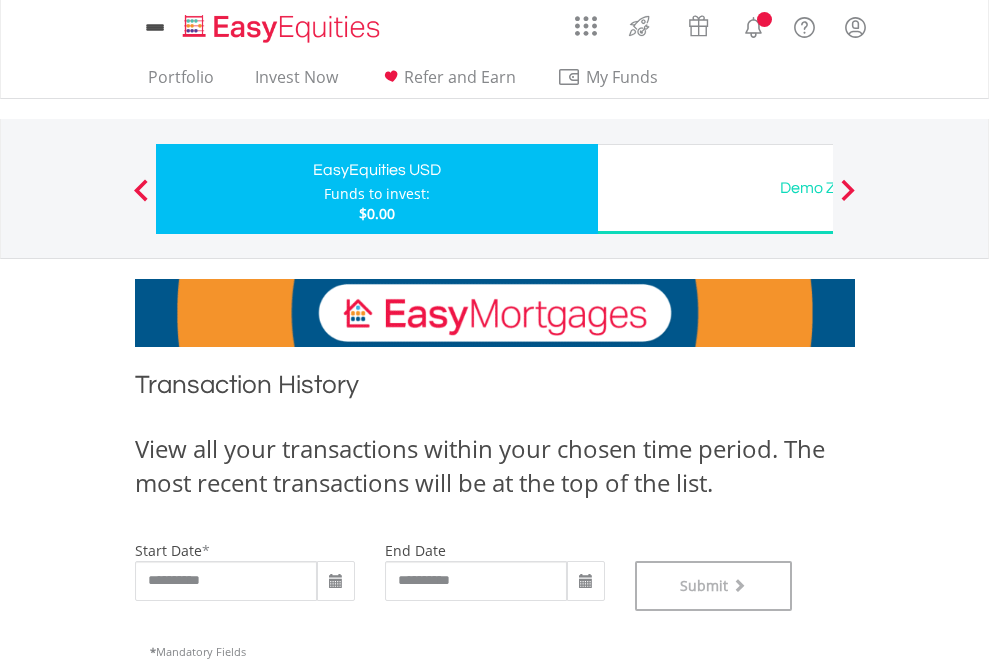 scroll, scrollTop: 811, scrollLeft: 0, axis: vertical 